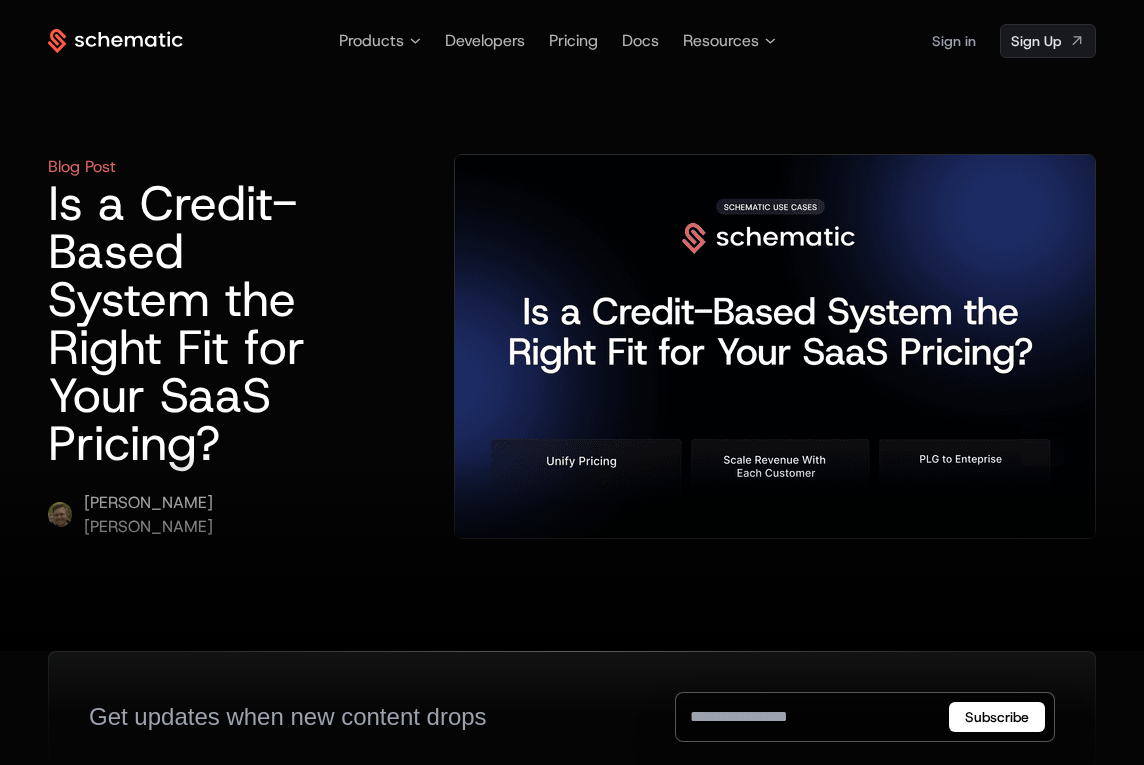 scroll, scrollTop: 0, scrollLeft: 0, axis: both 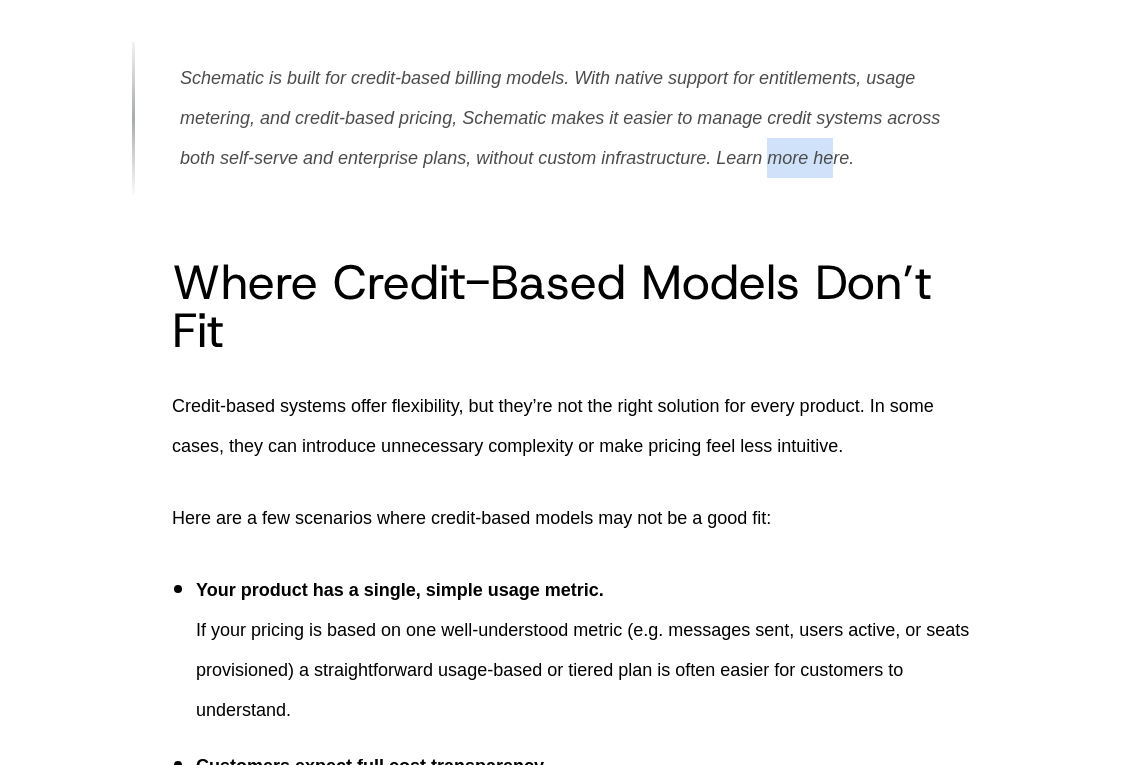 drag, startPoint x: 771, startPoint y: 237, endPoint x: 836, endPoint y: 238, distance: 65.00769 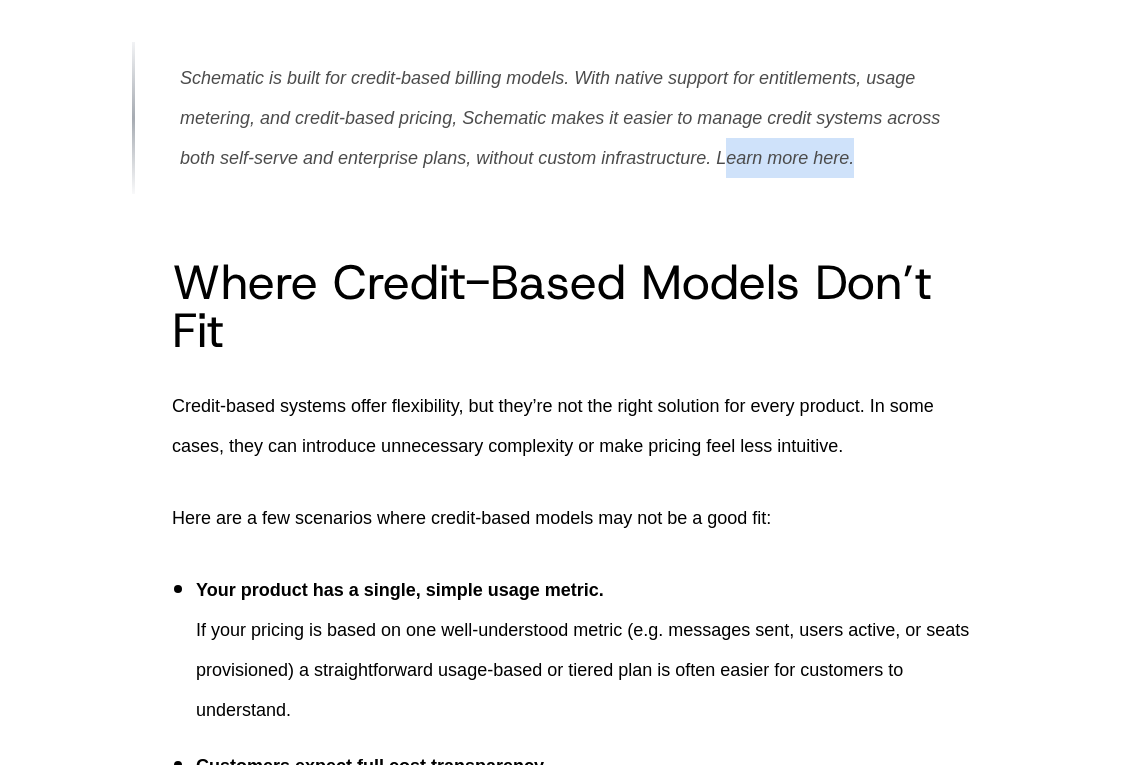 drag, startPoint x: 878, startPoint y: 238, endPoint x: 728, endPoint y: 237, distance: 150.00333 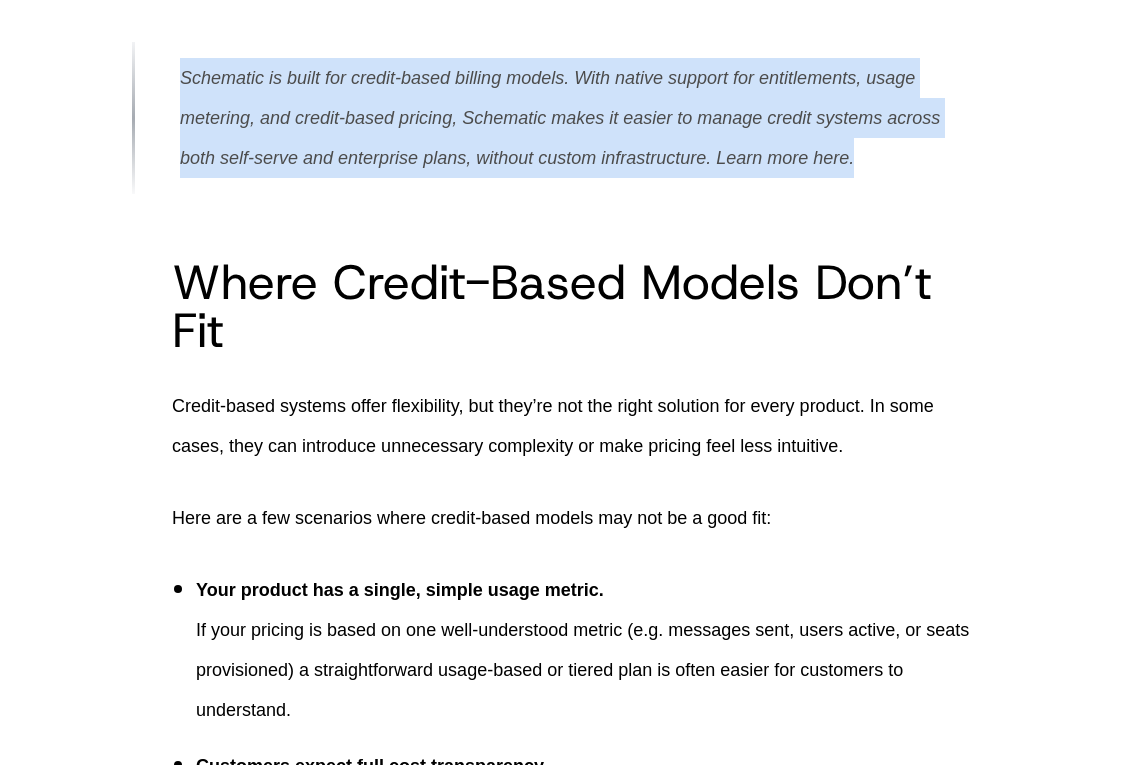drag, startPoint x: 182, startPoint y: 155, endPoint x: 873, endPoint y: 243, distance: 696.58093 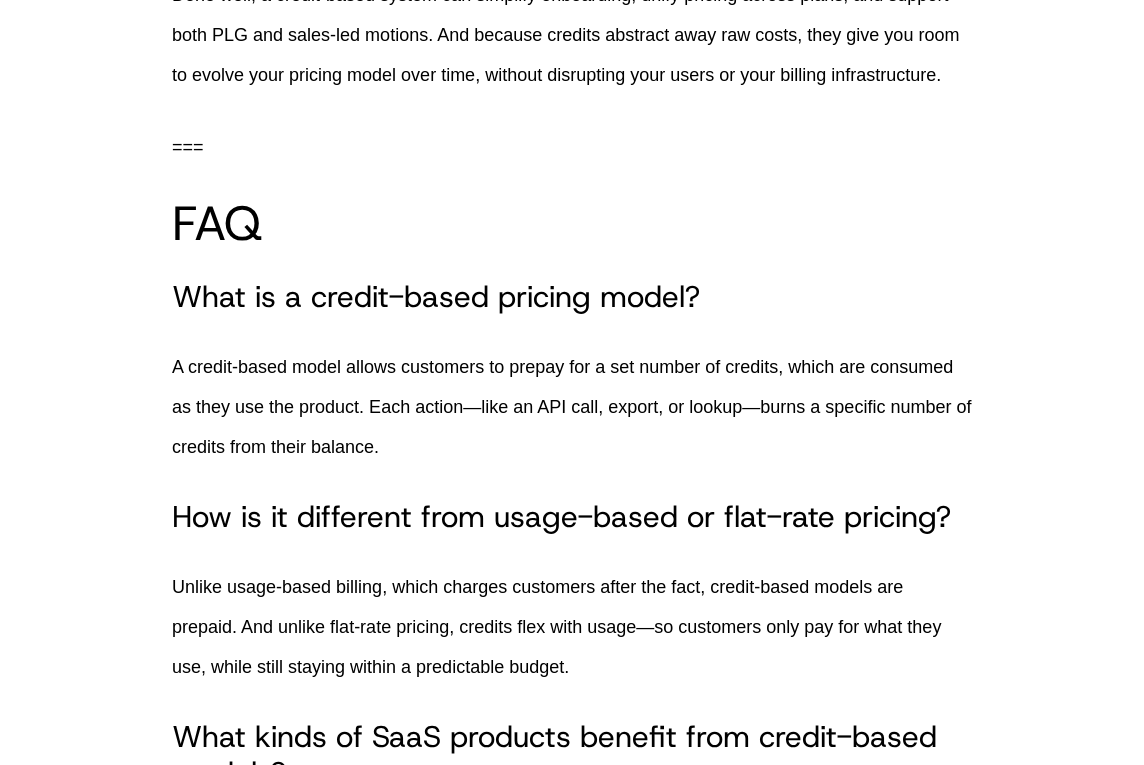 scroll, scrollTop: 8709, scrollLeft: 0, axis: vertical 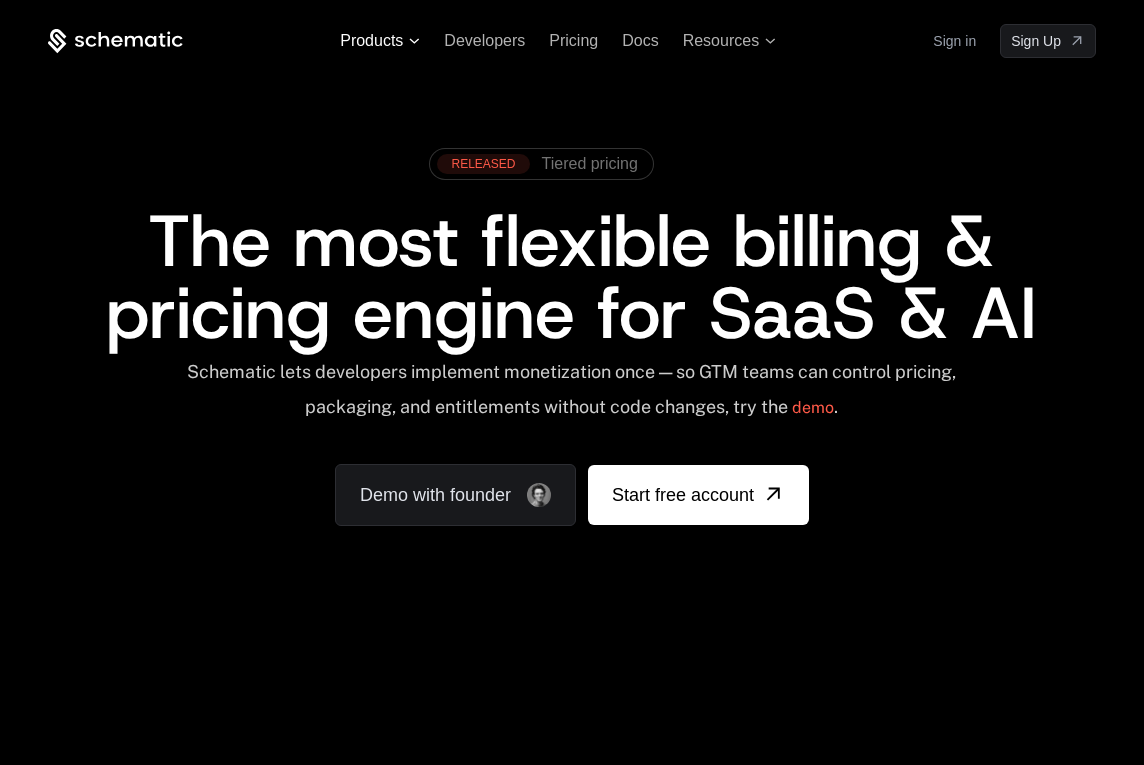 click on "Products" at bounding box center (371, 41) 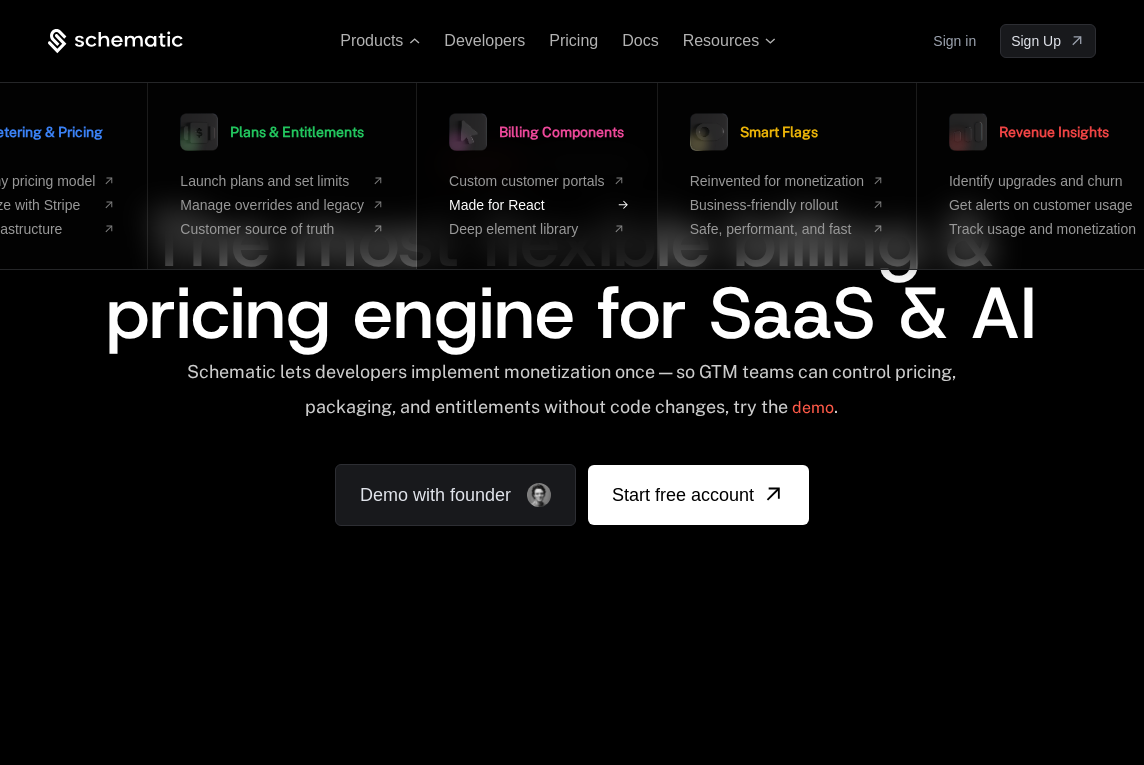 scroll, scrollTop: 0, scrollLeft: 127, axis: horizontal 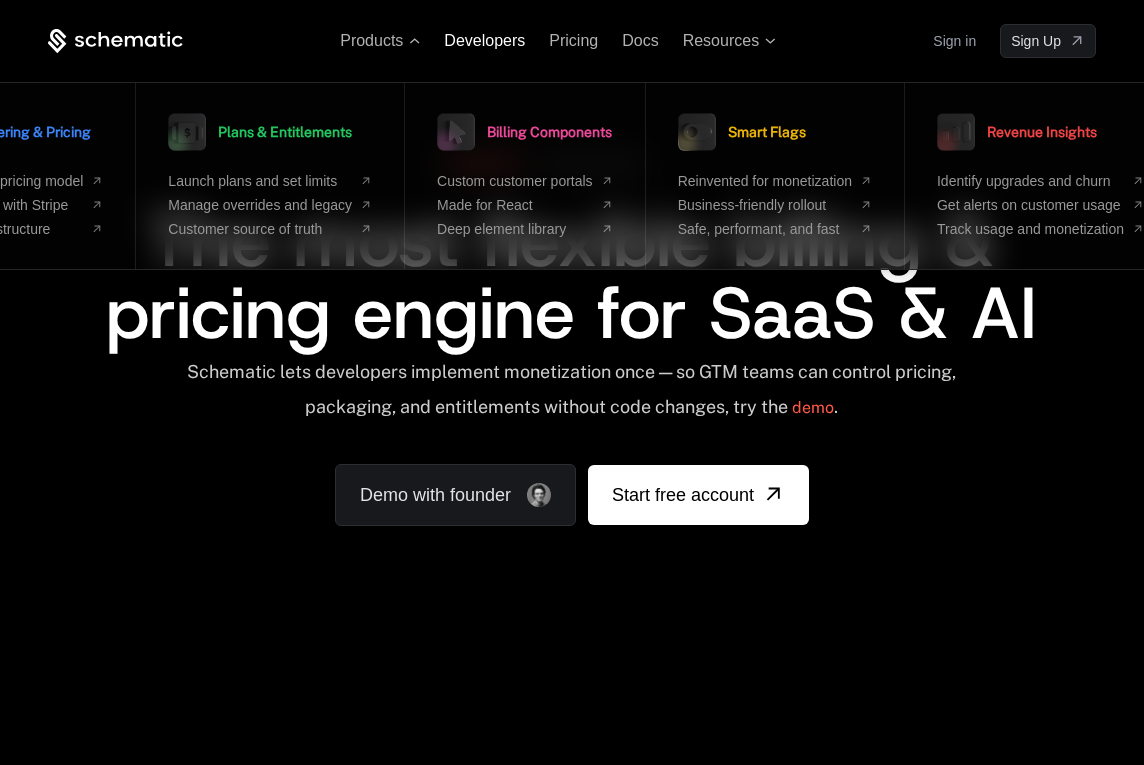 click on "Developers" at bounding box center [484, 40] 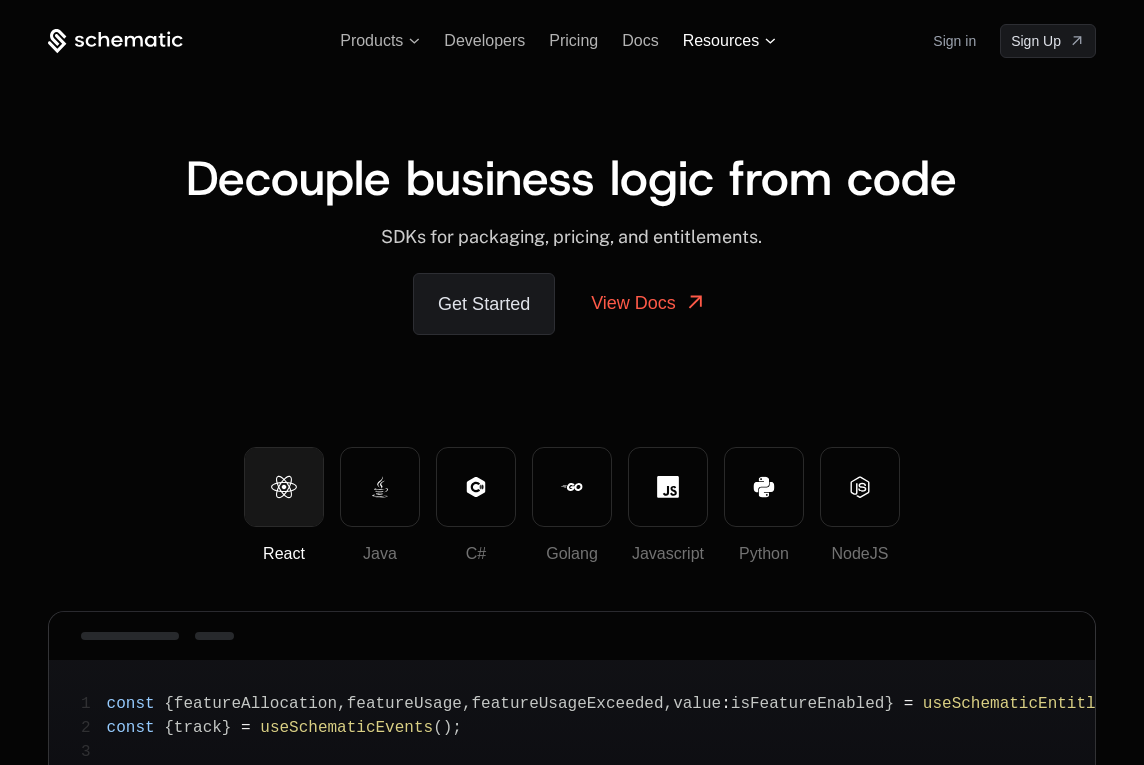 click on "Resources" at bounding box center [721, 41] 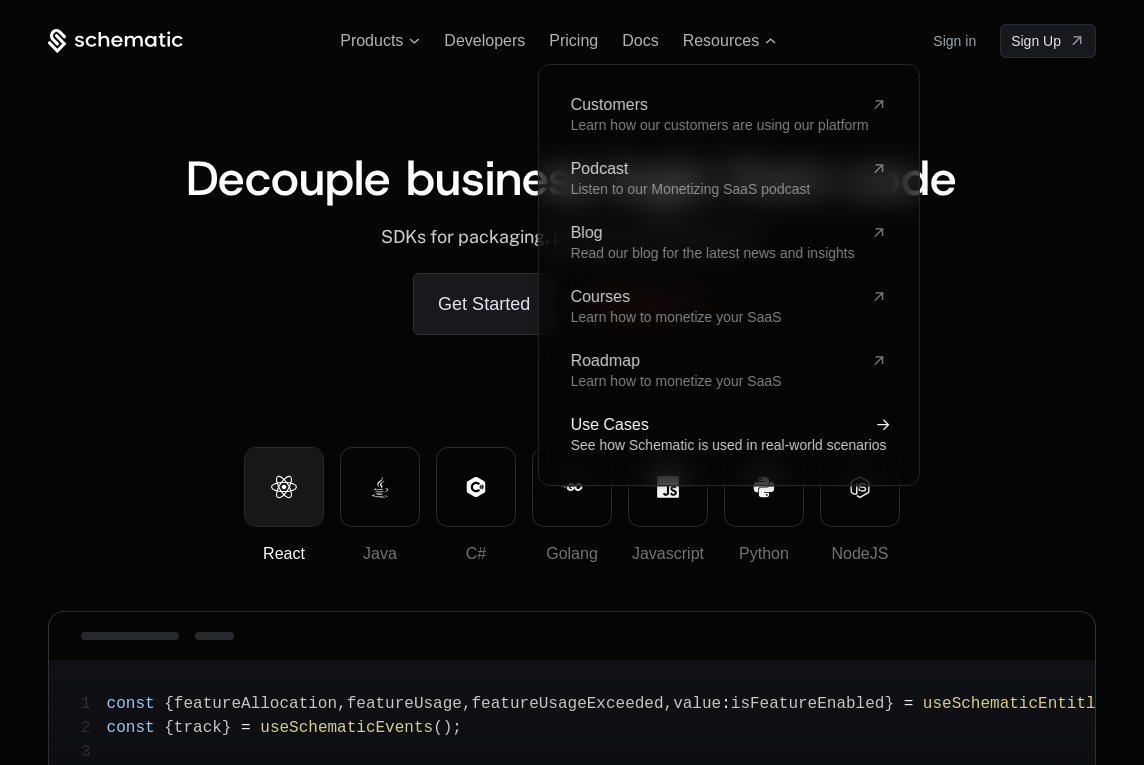 click on "Use Cases" at bounding box center [717, 425] 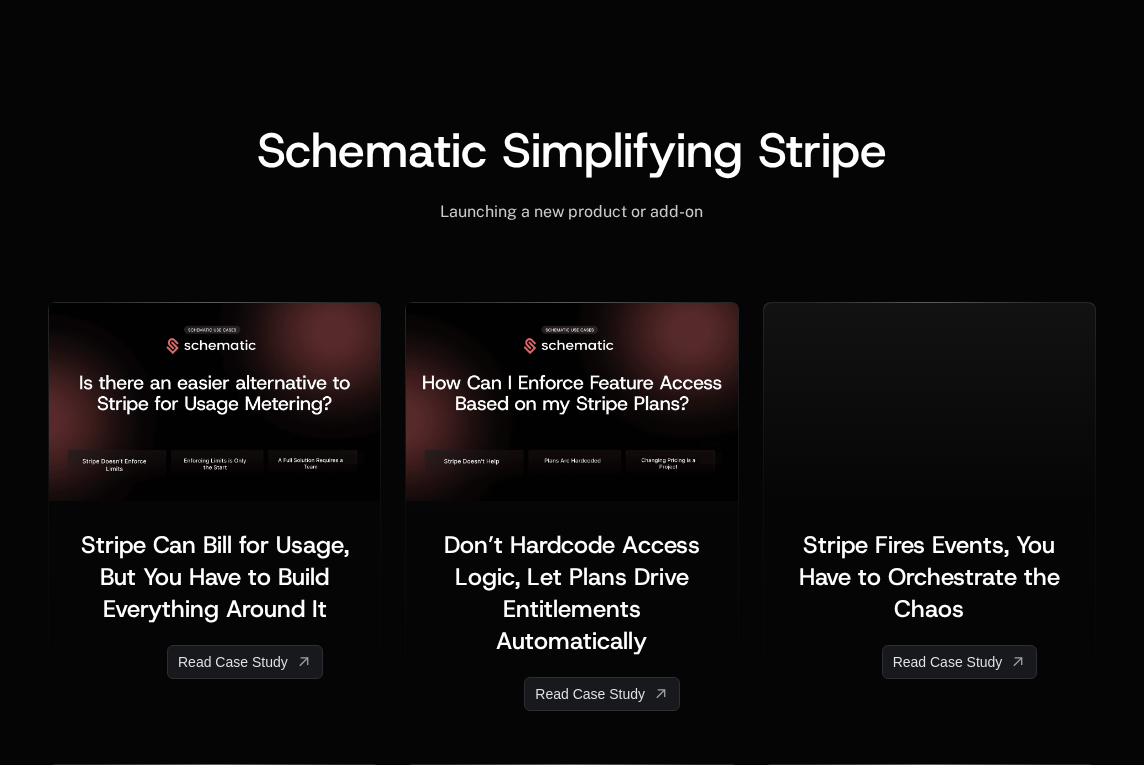 scroll, scrollTop: 2447, scrollLeft: 0, axis: vertical 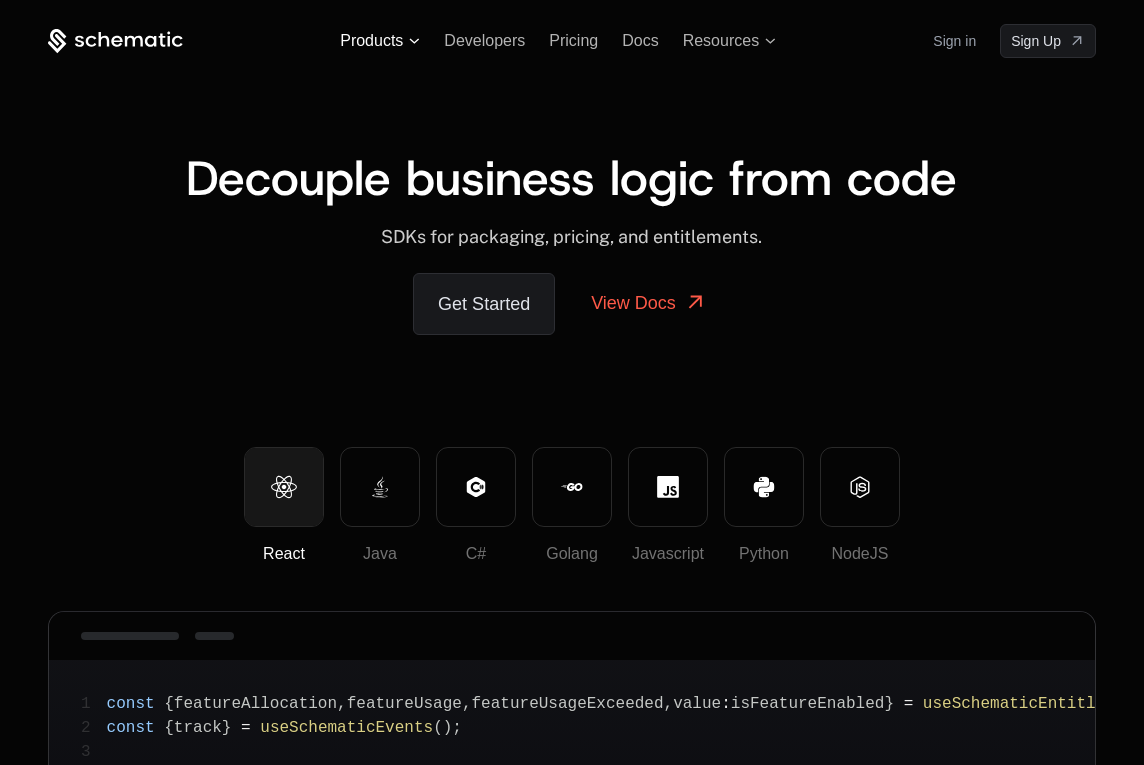 click on "Products" at bounding box center (371, 41) 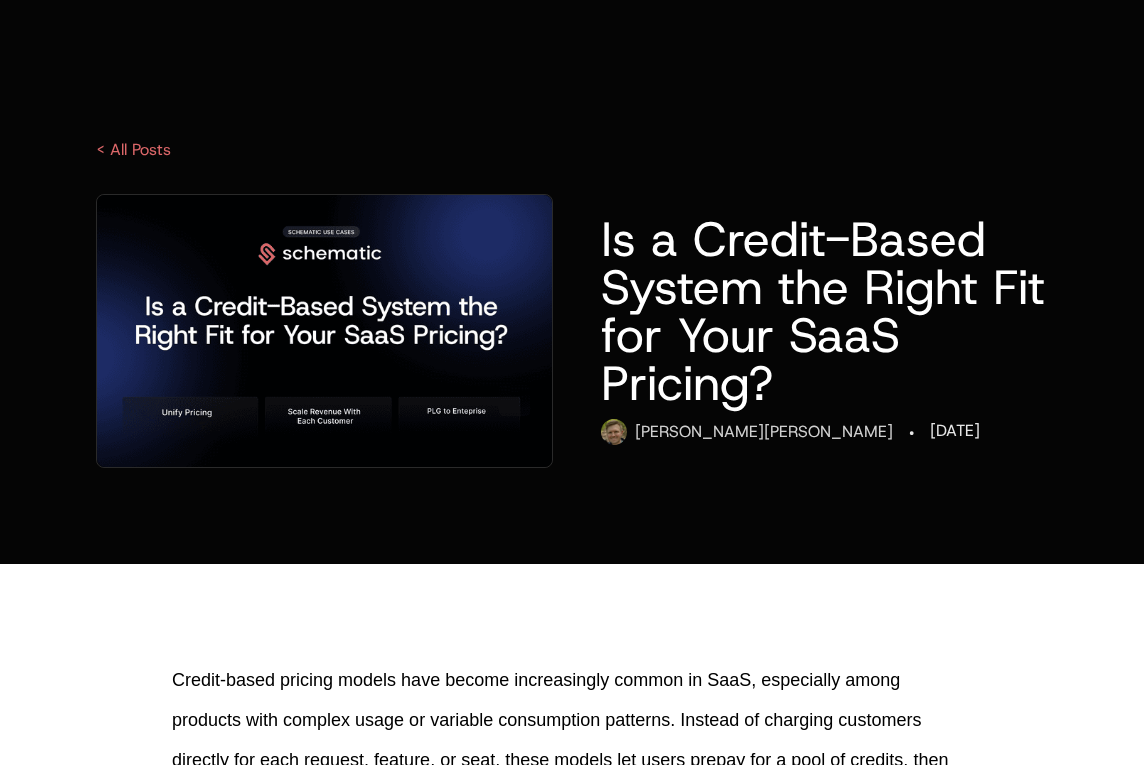 scroll, scrollTop: 8793, scrollLeft: 0, axis: vertical 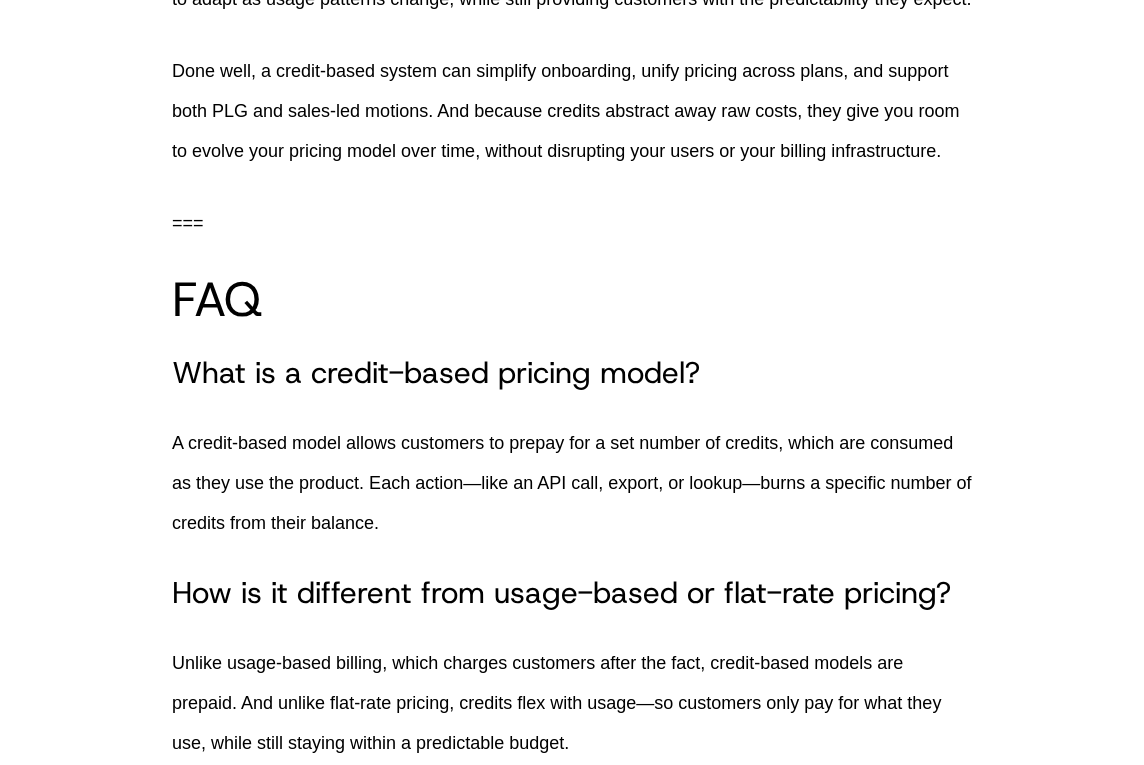 click on "Credit-based models give SaaS teams a powerful tool for packaging and pricing usage, especially when products span multiple features, customer types, and growth stages. They offer the flexibility to adapt as usage patterns change, while still providing customers with the predictability they expect." at bounding box center [572, -41] 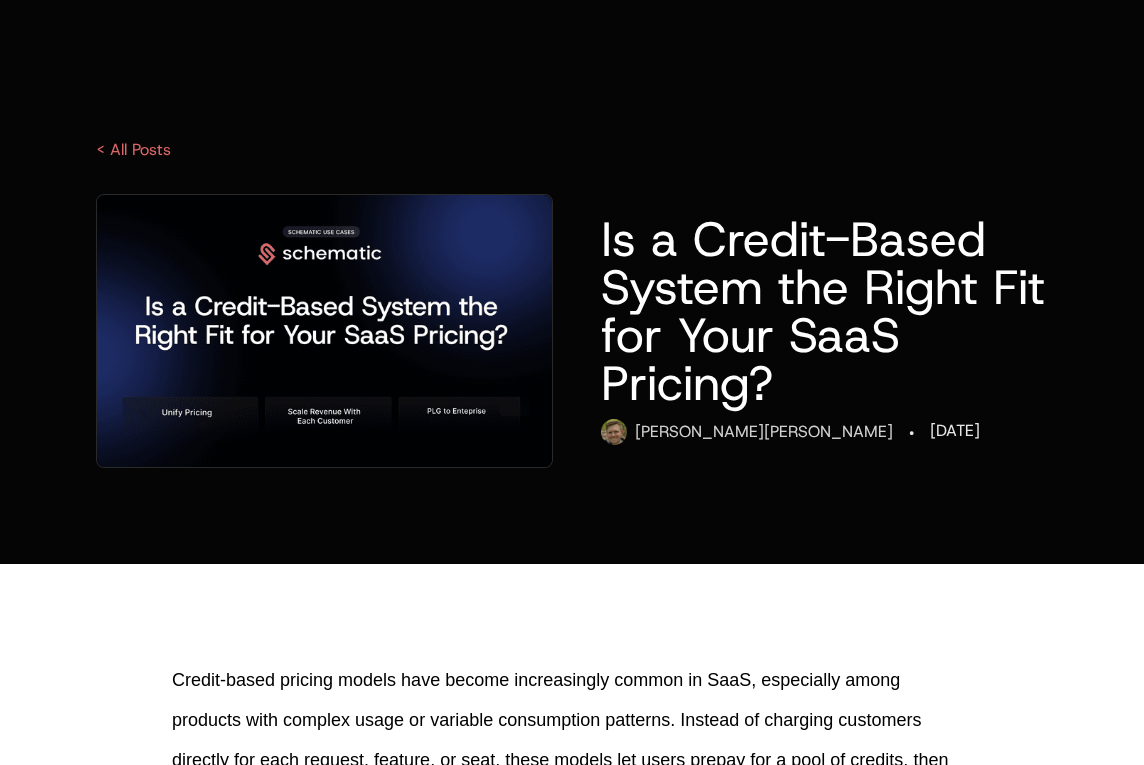 scroll, scrollTop: 8709, scrollLeft: 0, axis: vertical 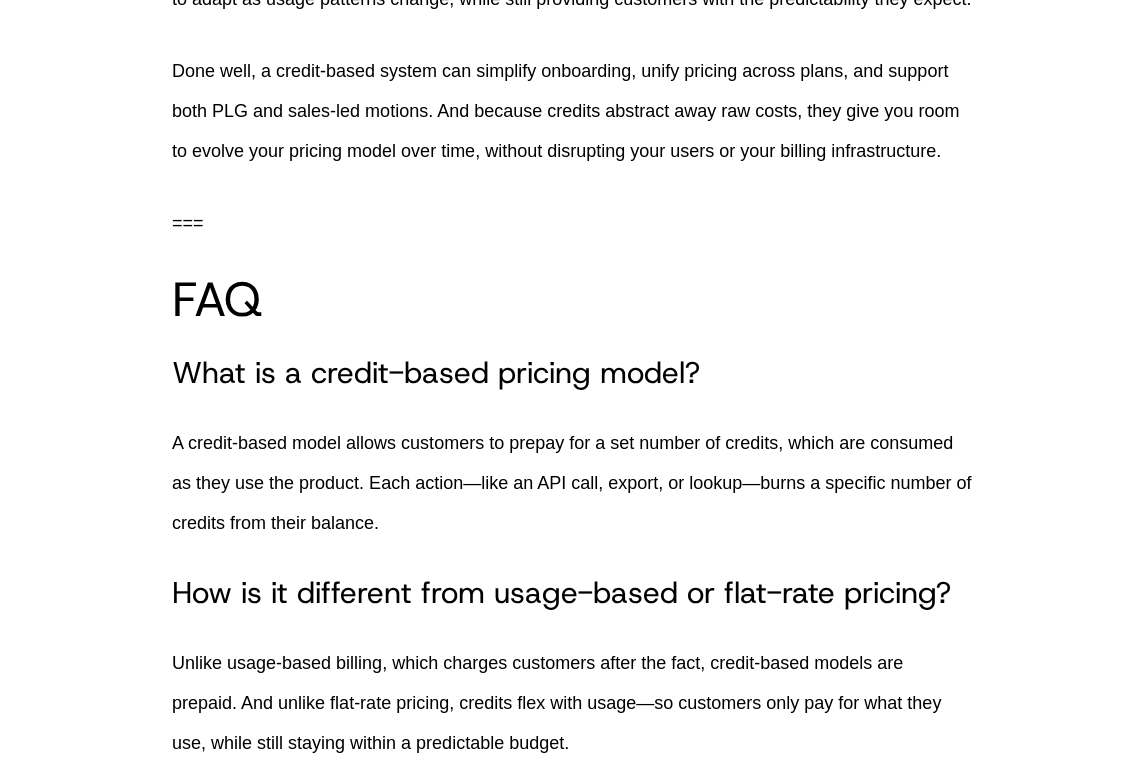 click on "Done well, a credit-based system can simplify onboarding, unify pricing across plans, and support both PLG and sales-led motions. And because credits abstract away raw costs, they give you room to evolve your pricing model over time, without disrupting your users or your billing infrastructure." at bounding box center [572, 111] 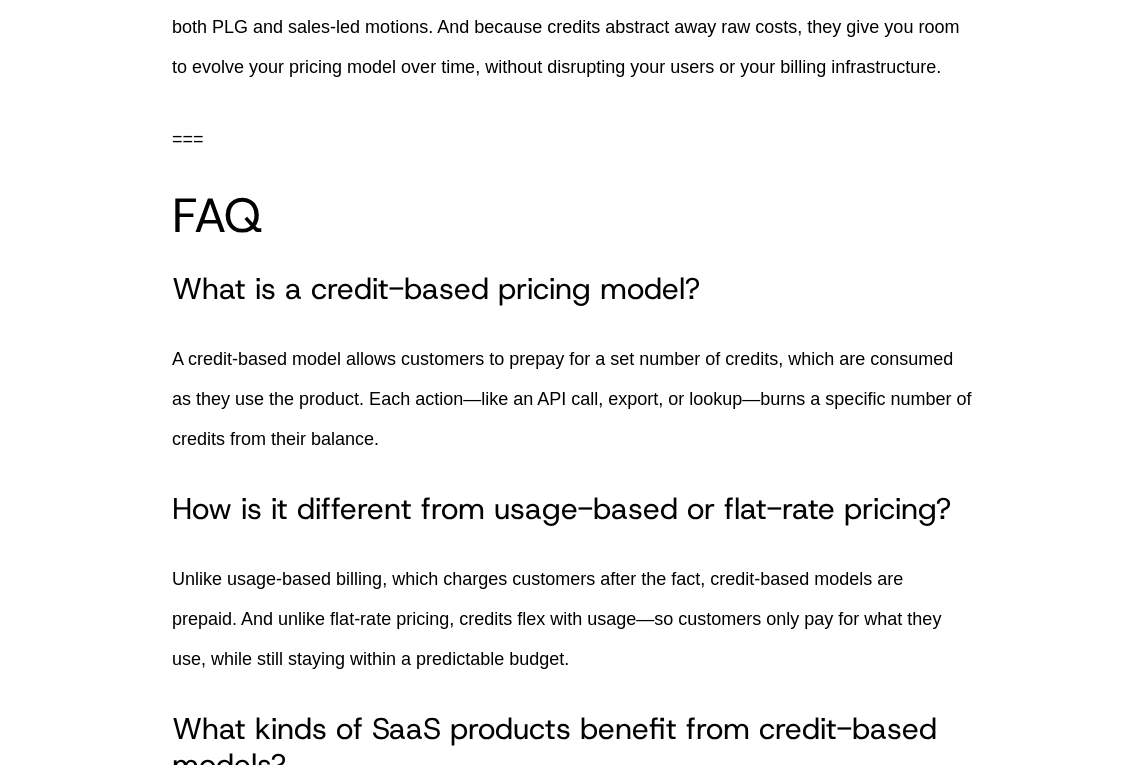 scroll, scrollTop: 8709, scrollLeft: 0, axis: vertical 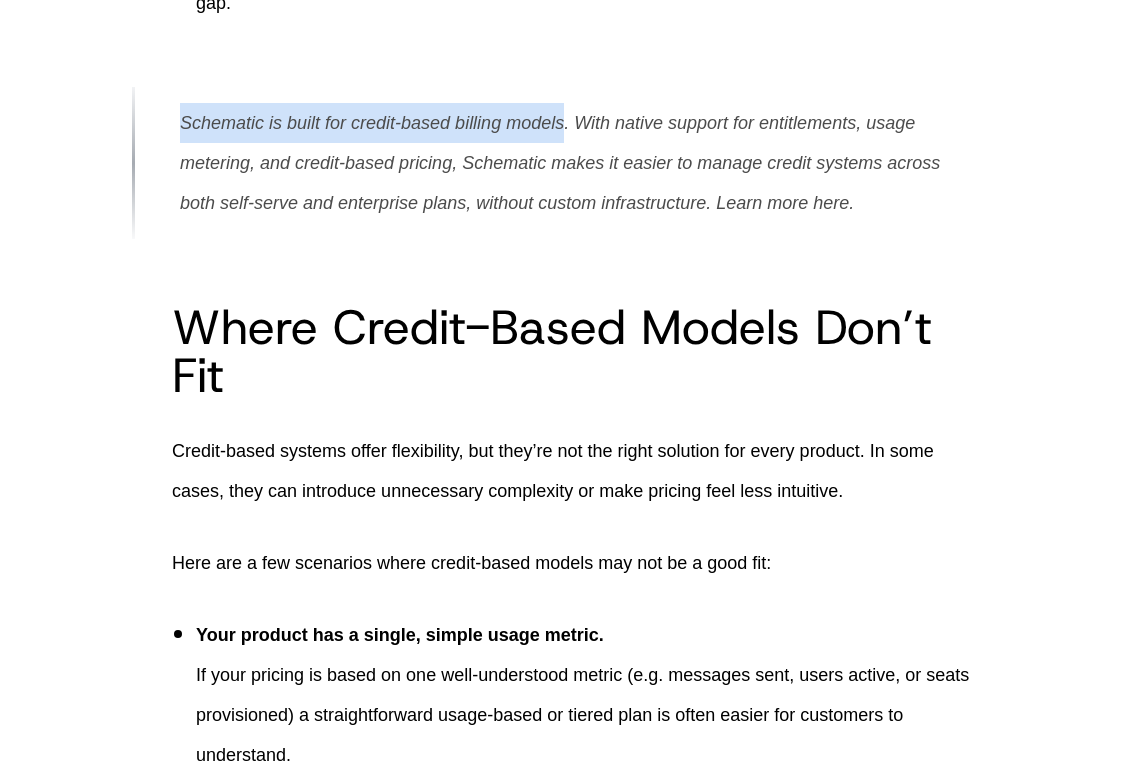 drag, startPoint x: 183, startPoint y: 197, endPoint x: 569, endPoint y: 205, distance: 386.0829 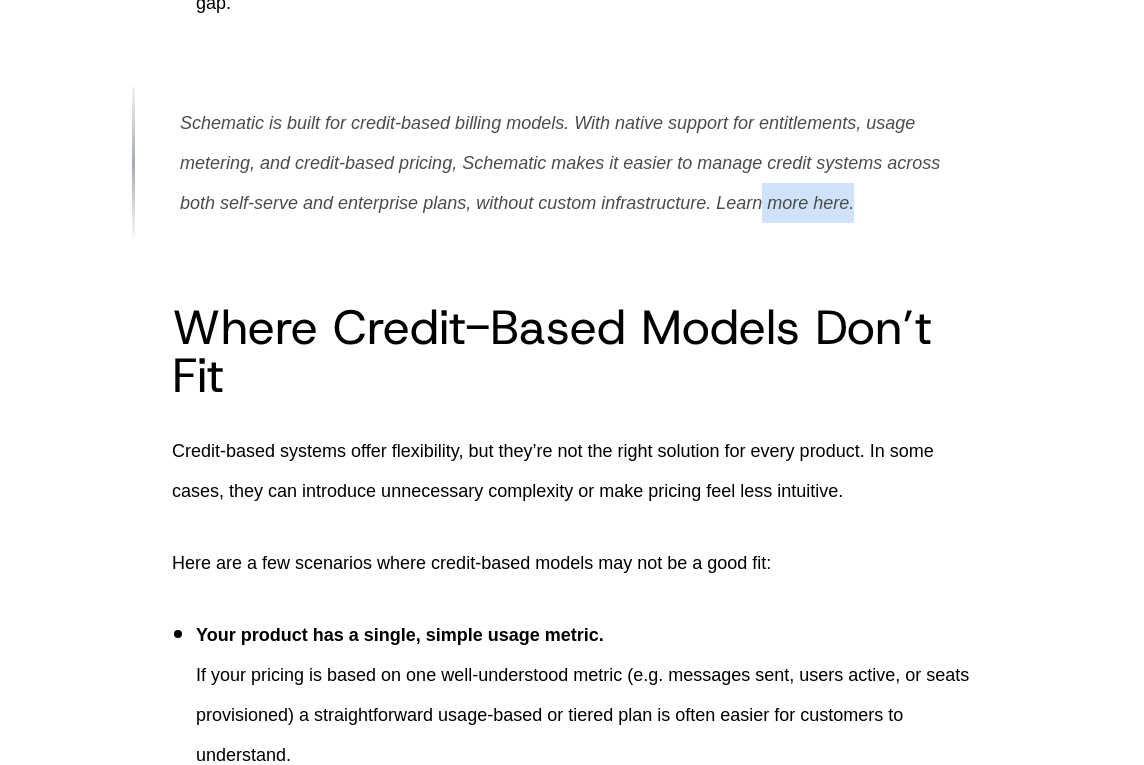 drag, startPoint x: 766, startPoint y: 289, endPoint x: 855, endPoint y: 287, distance: 89.02247 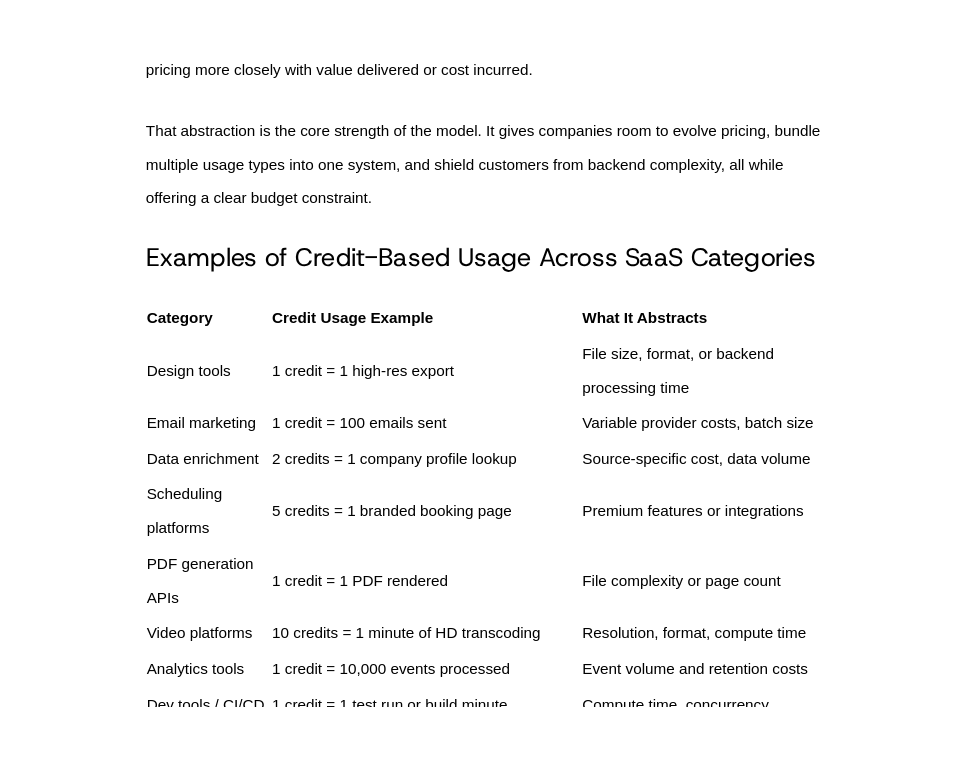 scroll, scrollTop: 1676, scrollLeft: 0, axis: vertical 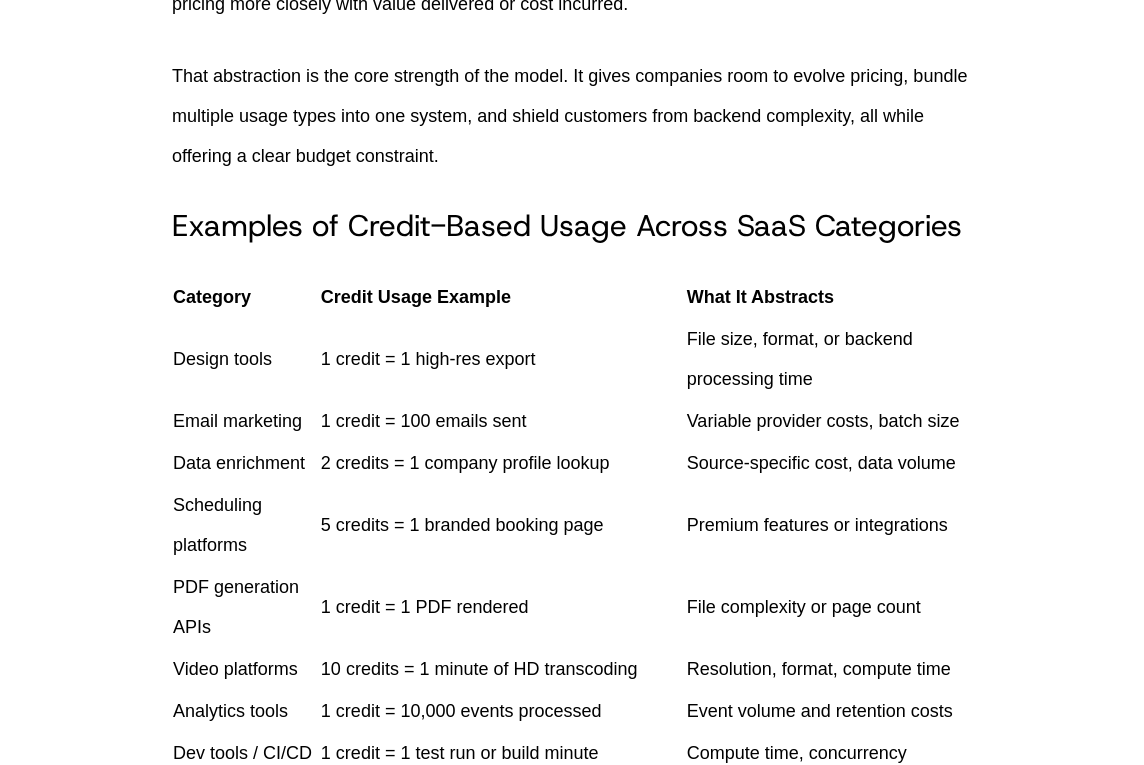 click on "Design tools" at bounding box center [246, 359] 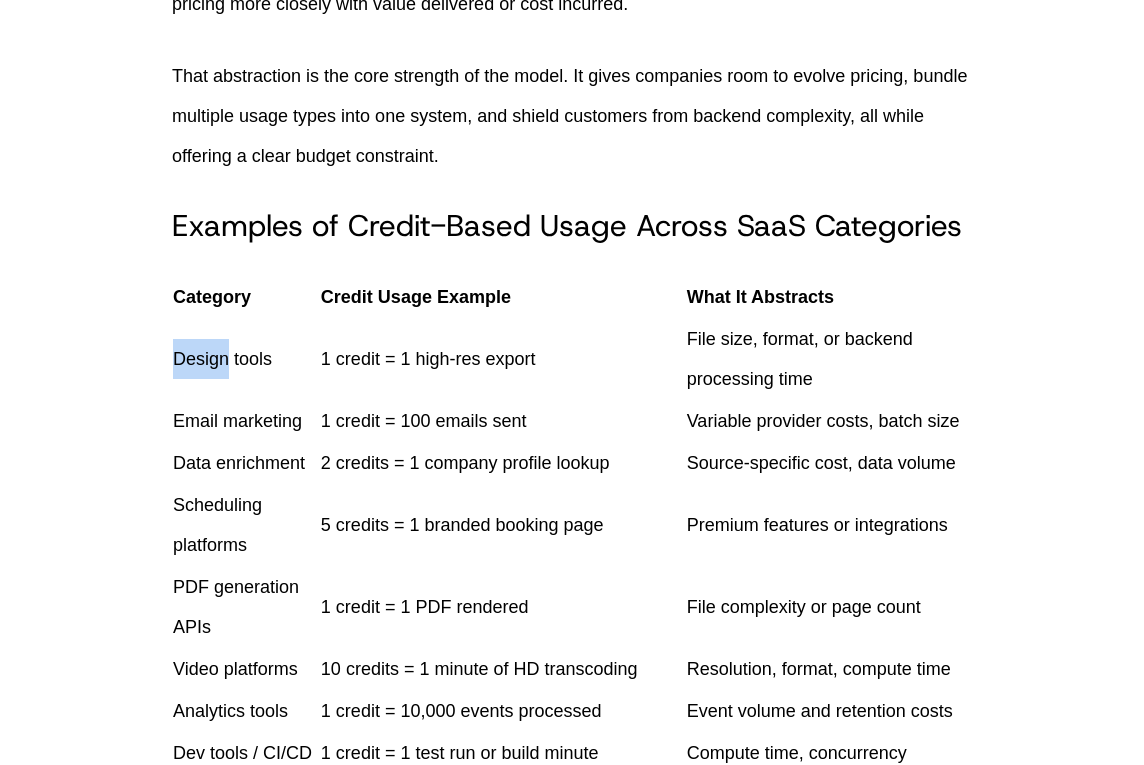 click on "Design tools" at bounding box center [246, 359] 